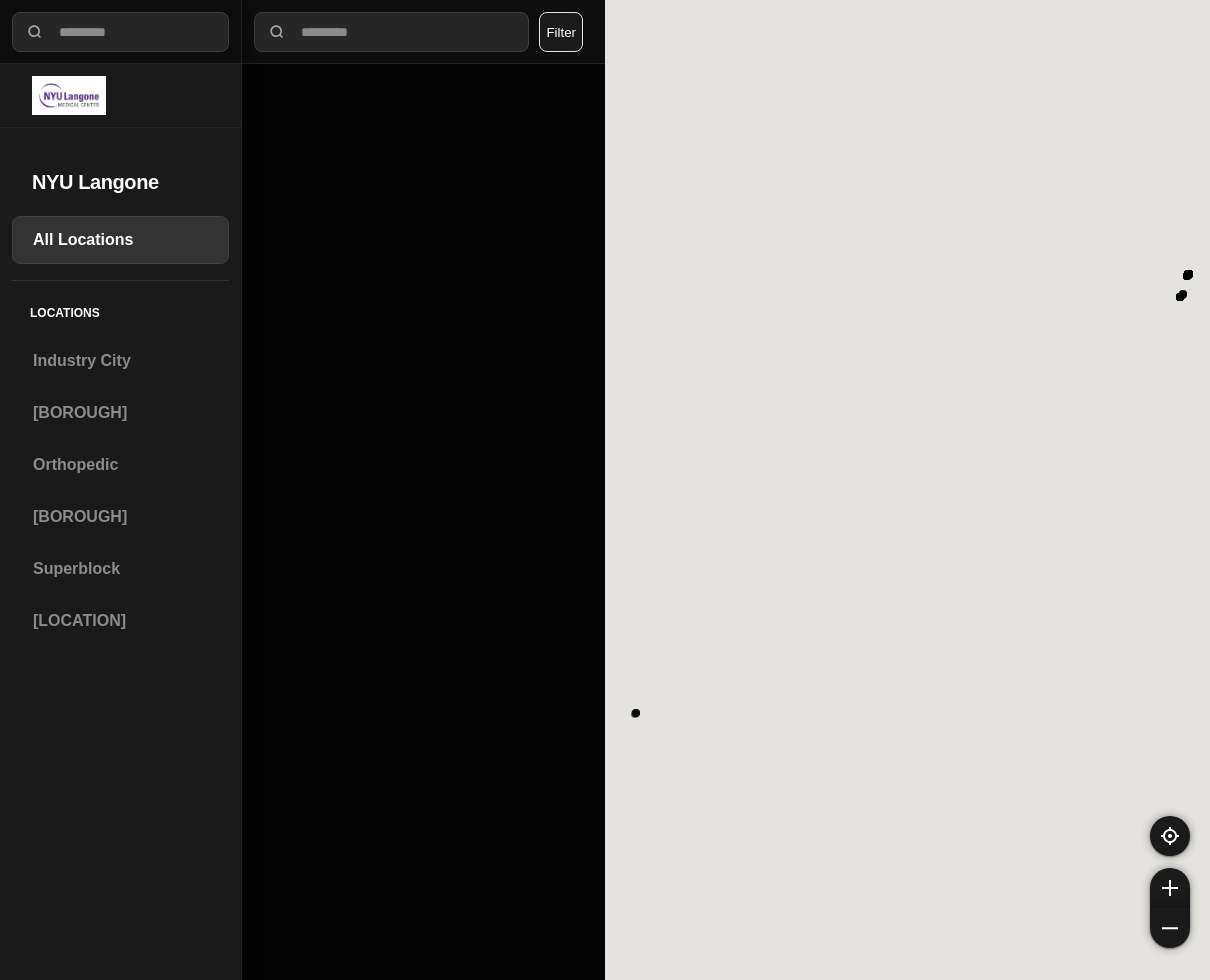 select on "*" 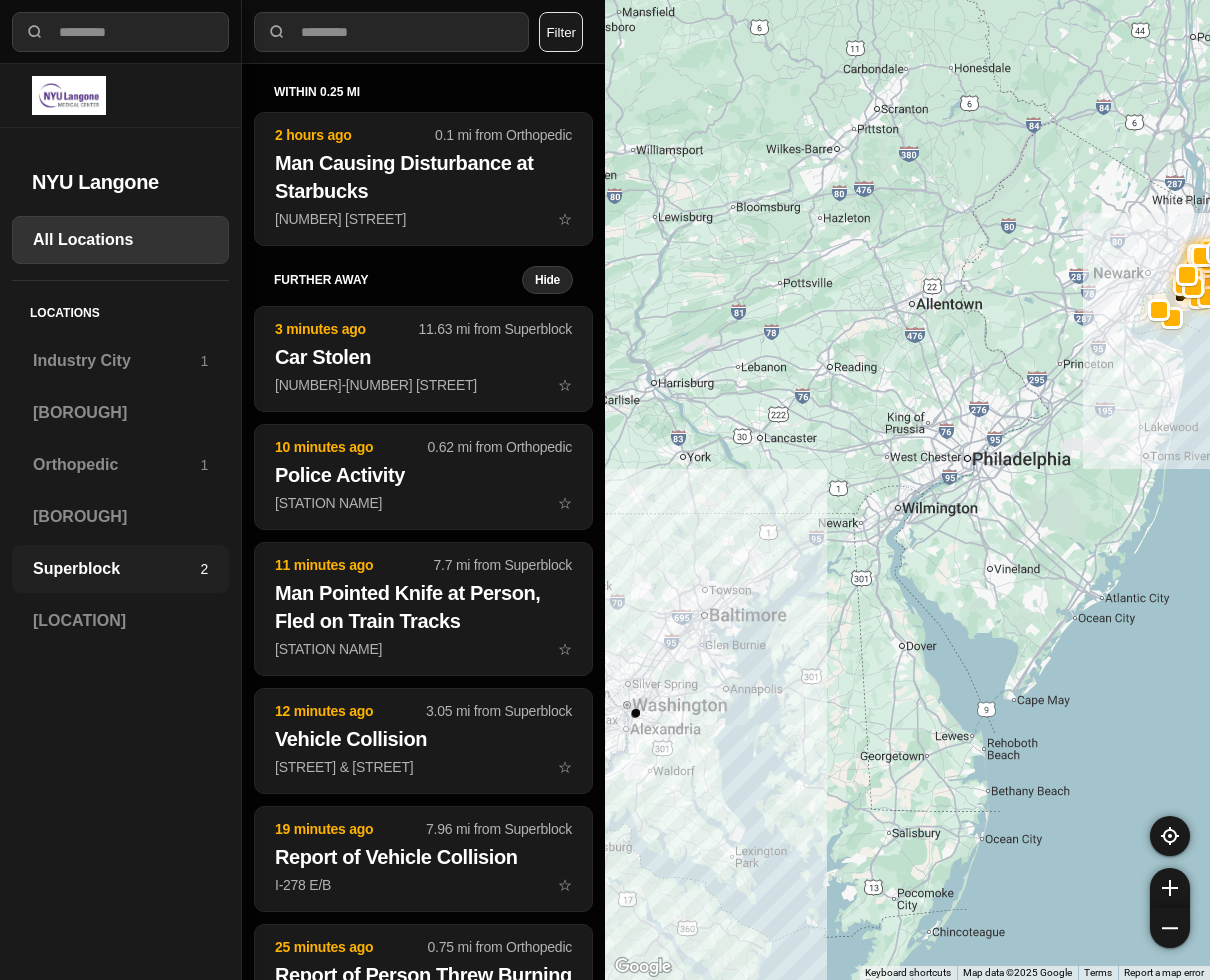 click on "Superblock 2" at bounding box center (120, 569) 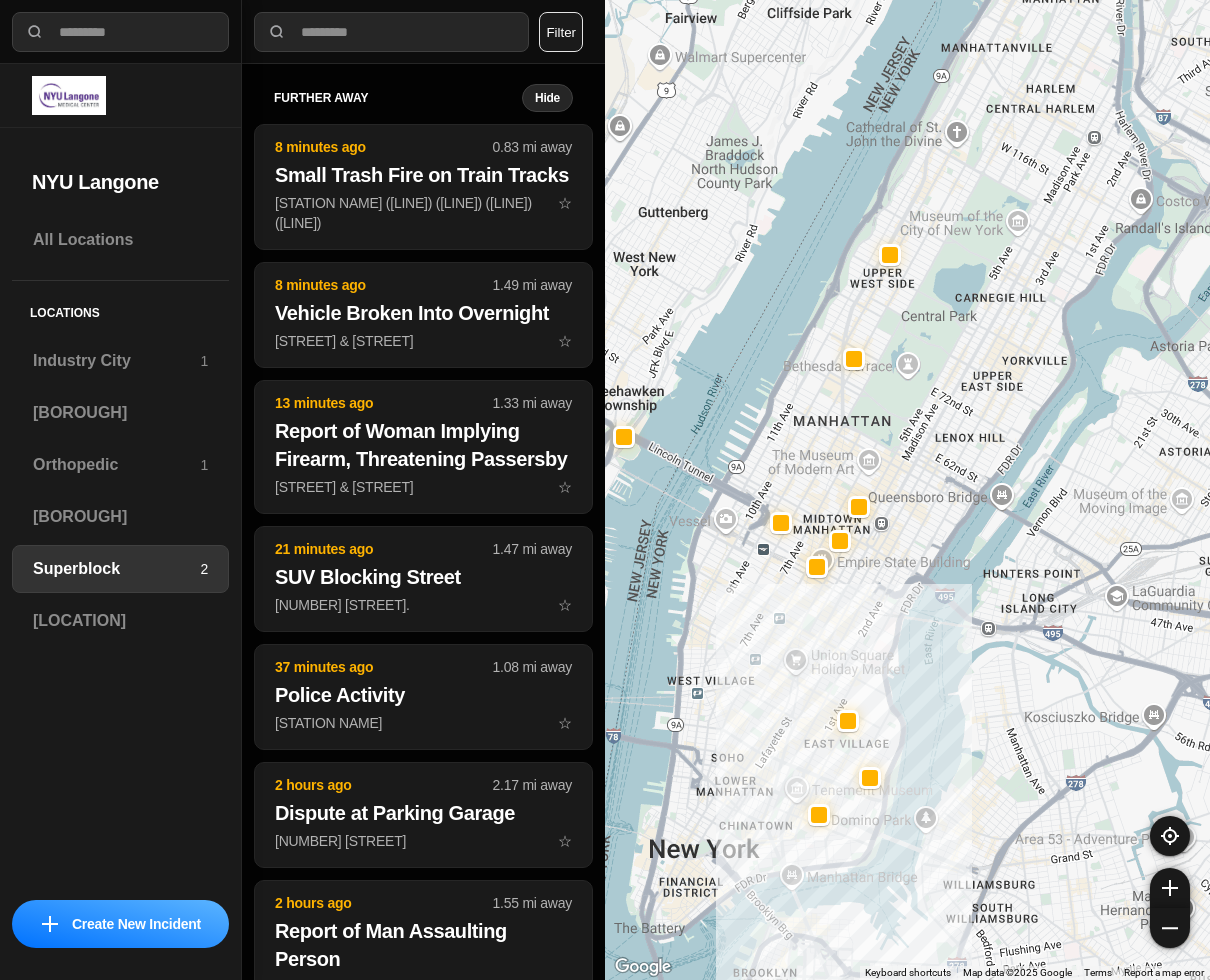 drag, startPoint x: 829, startPoint y: 418, endPoint x: 709, endPoint y: 519, distance: 156.84706 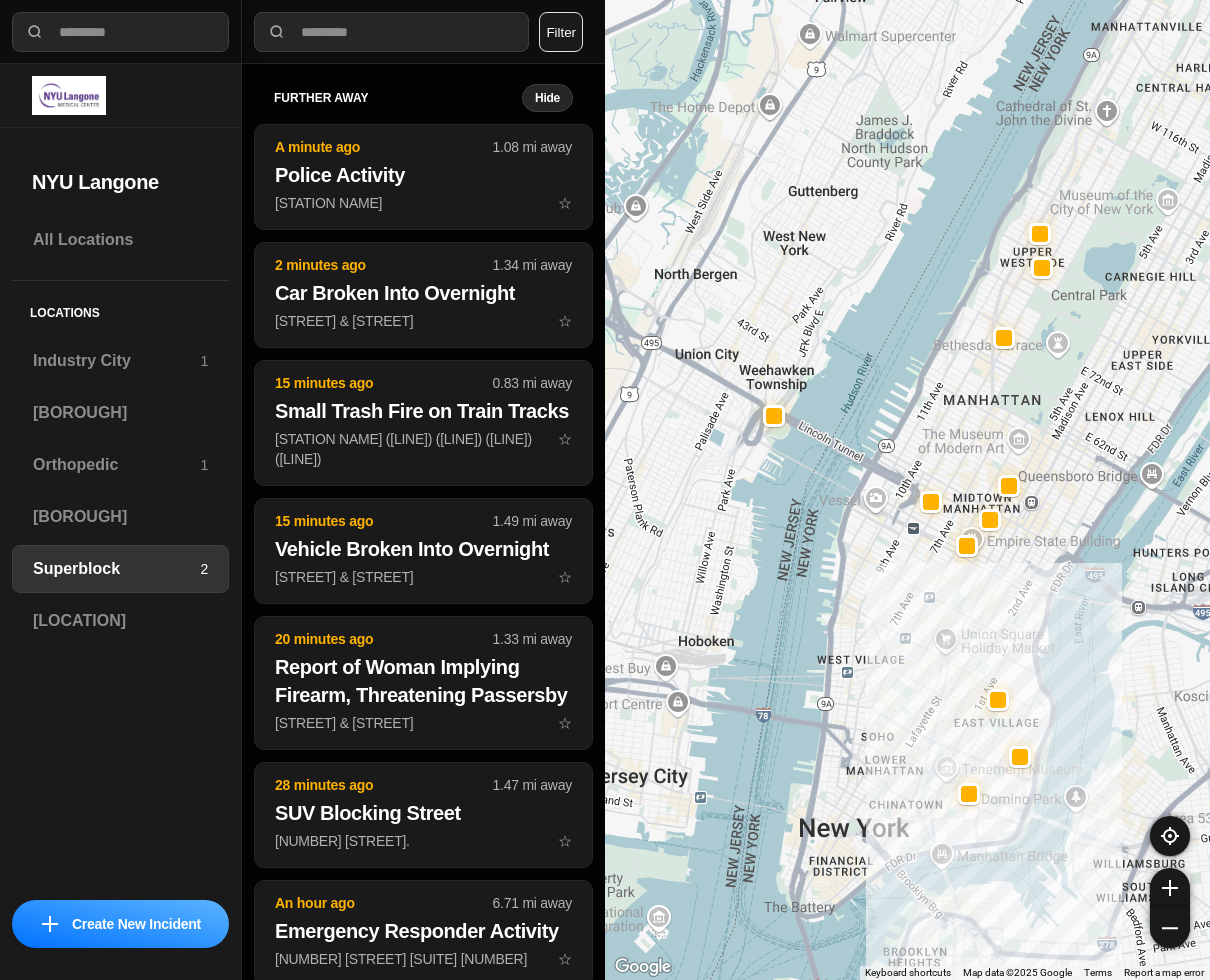 drag, startPoint x: 806, startPoint y: 577, endPoint x: 927, endPoint y: 628, distance: 131.30879 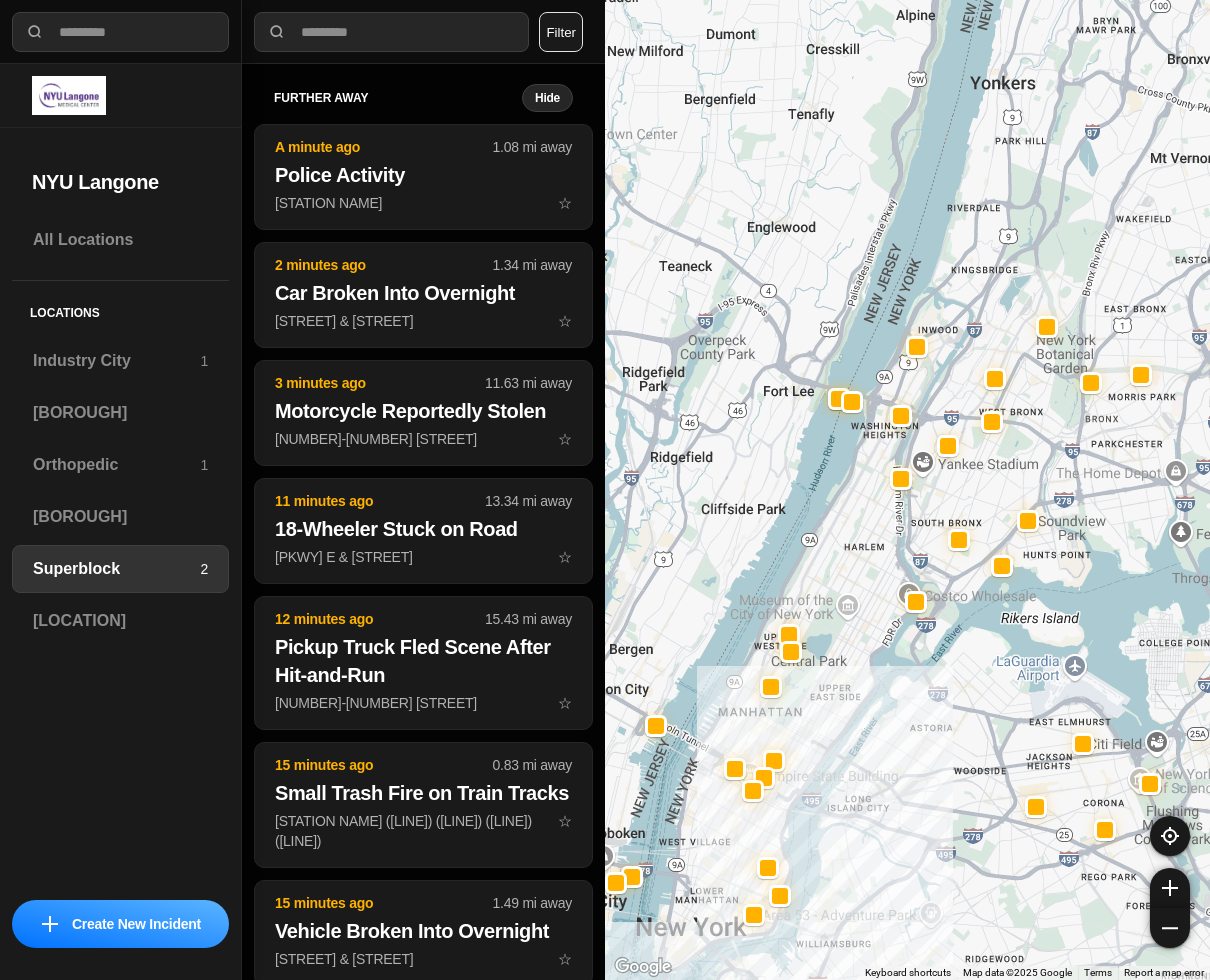 drag, startPoint x: 1091, startPoint y: 467, endPoint x: 889, endPoint y: 667, distance: 284.26044 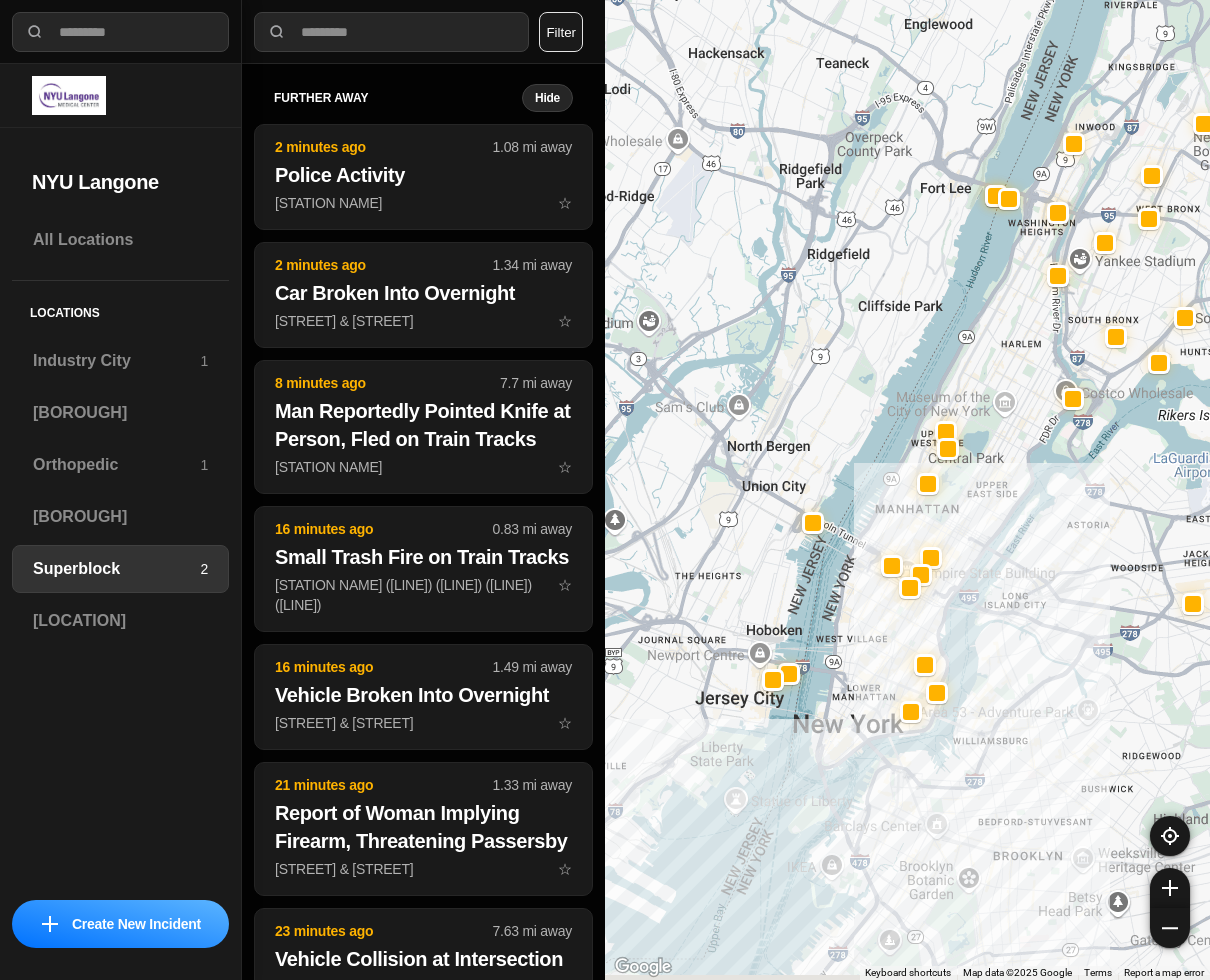 drag, startPoint x: 919, startPoint y: 697, endPoint x: 1083, endPoint y: 409, distance: 331.42117 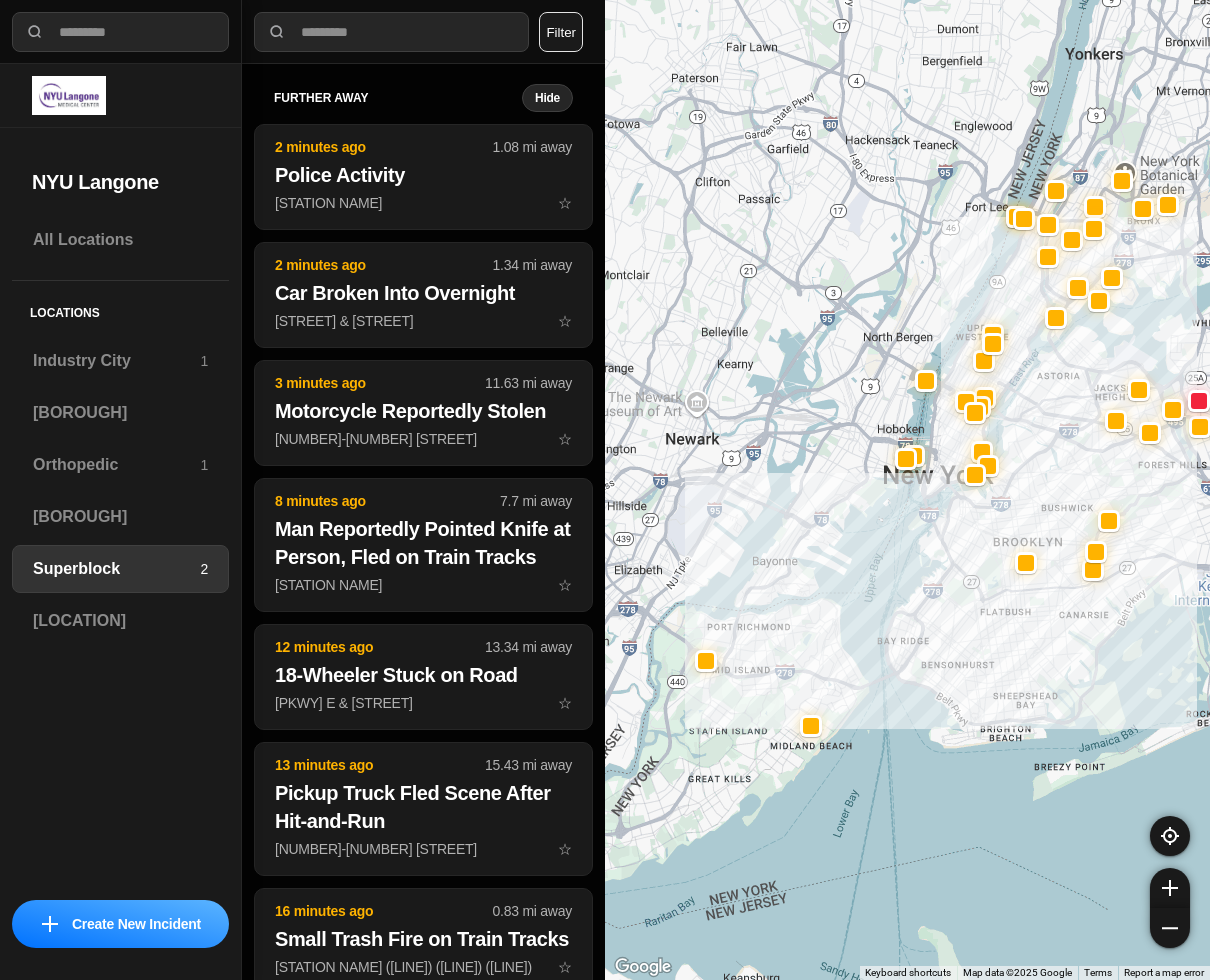 drag, startPoint x: 1015, startPoint y: 744, endPoint x: 997, endPoint y: 565, distance: 179.90276 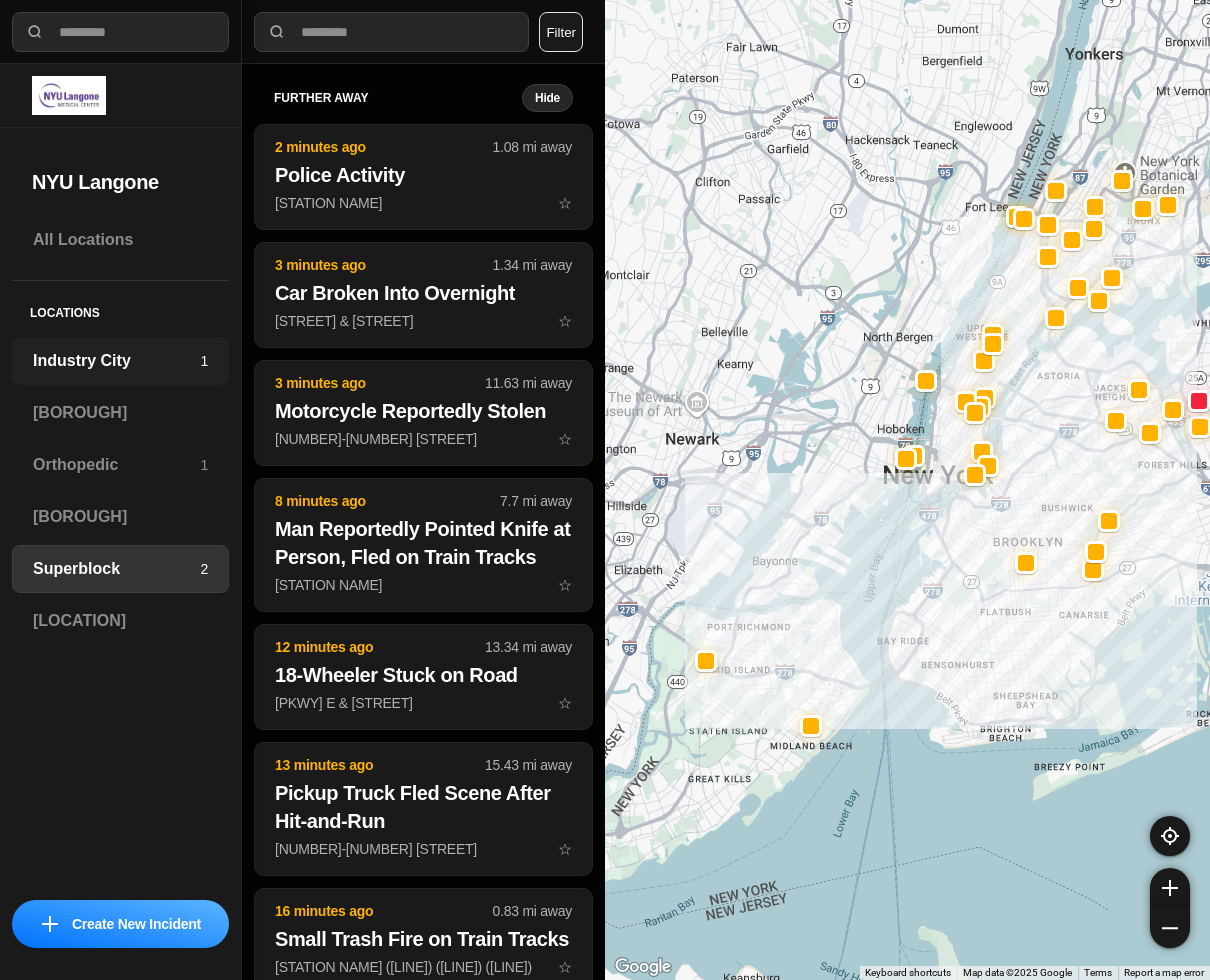 click on "[LOCATION NAME]" at bounding box center (120, 361) 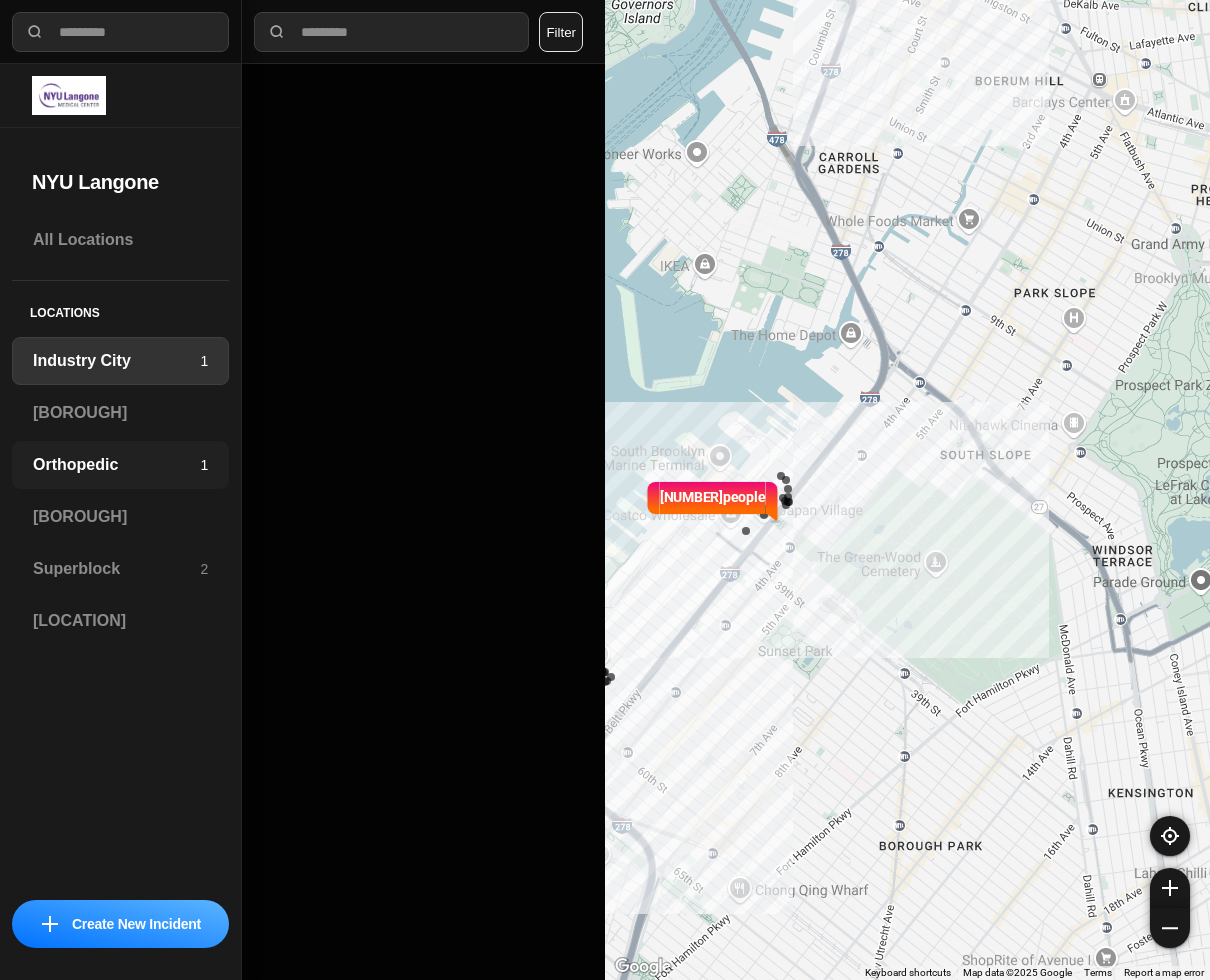 click on "Orthopedic 1" at bounding box center (120, 465) 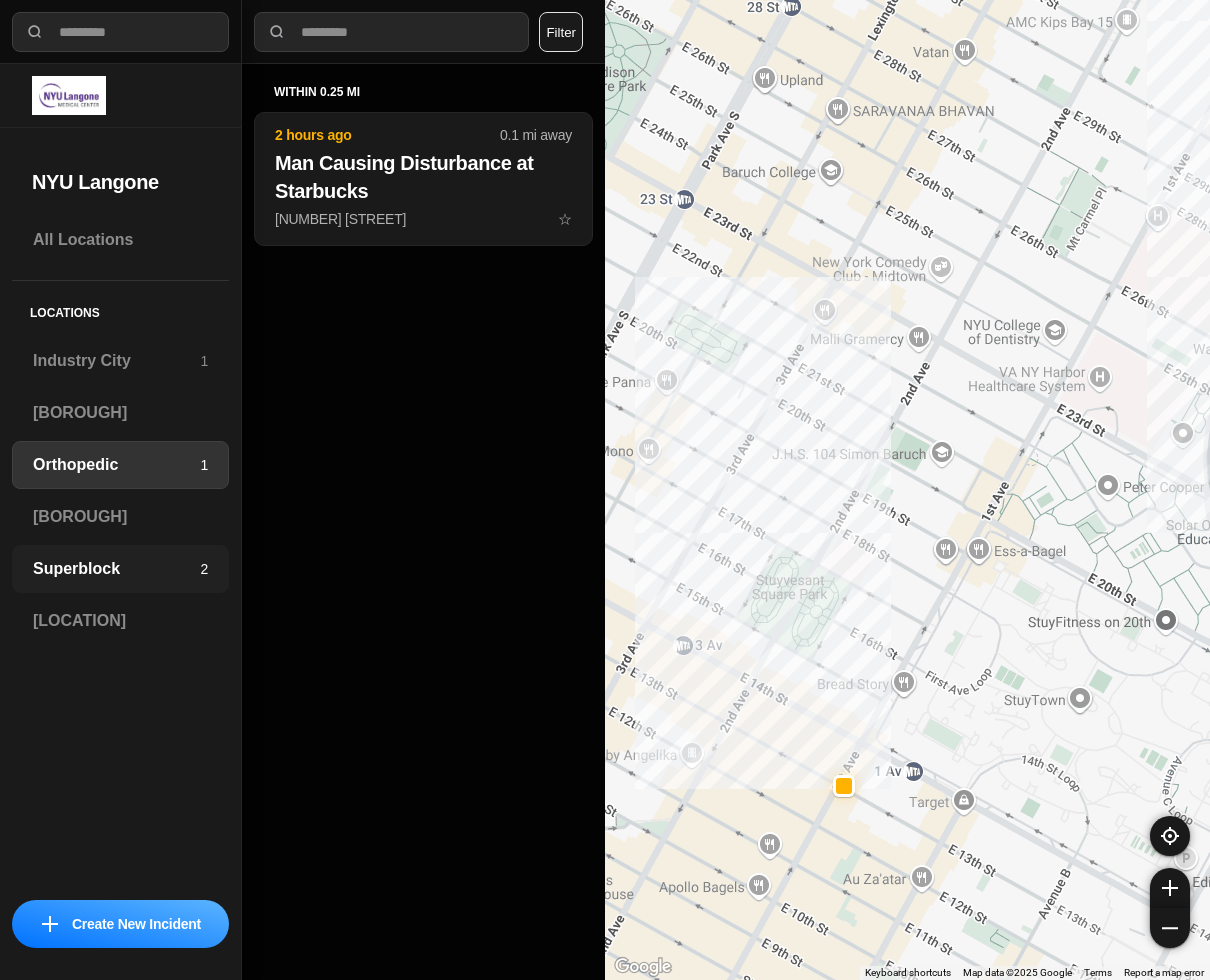 click on "Superblock" at bounding box center (116, 569) 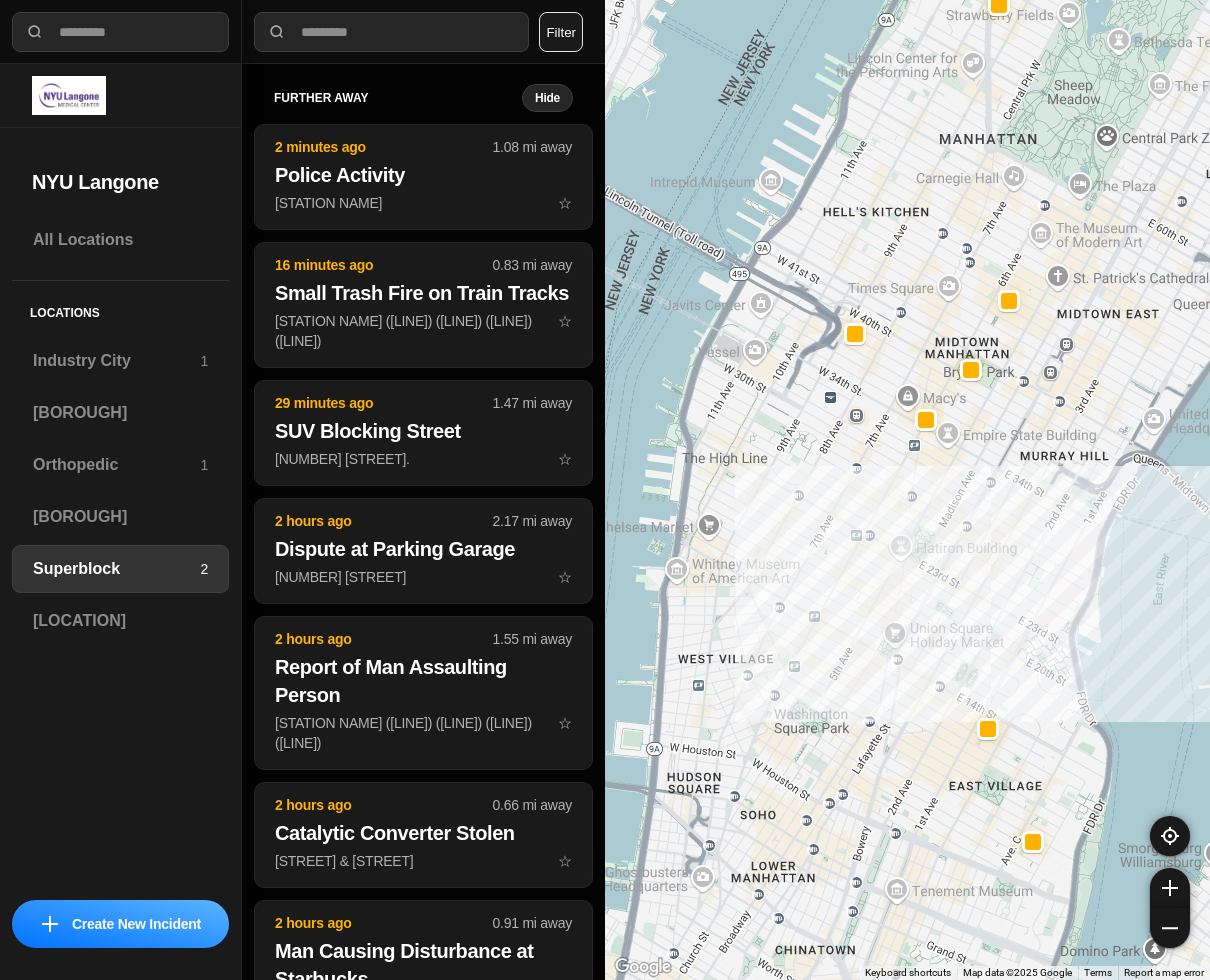 drag, startPoint x: 840, startPoint y: 623, endPoint x: 1015, endPoint y: 542, distance: 192.83672 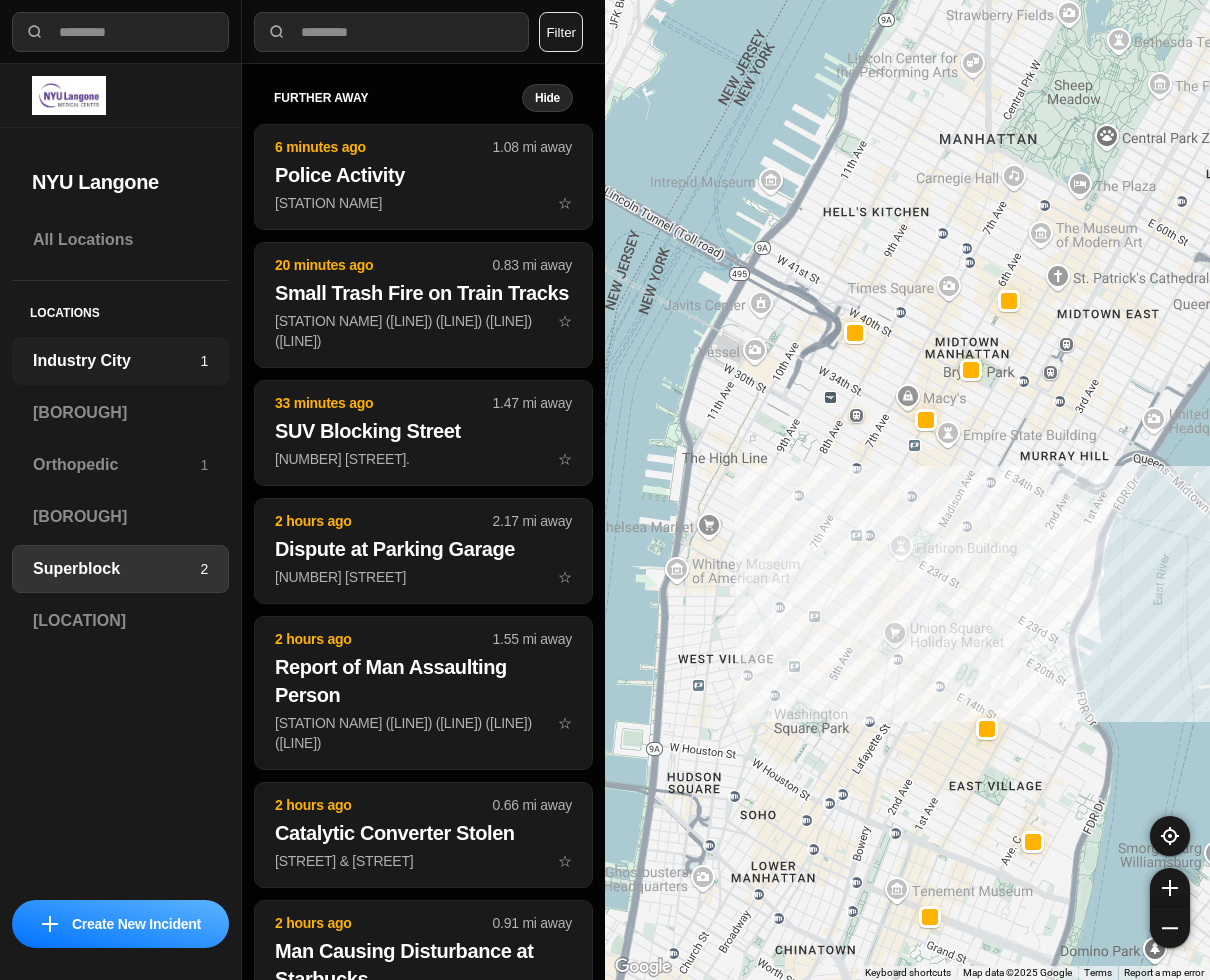 click on "Industry City" at bounding box center (116, 361) 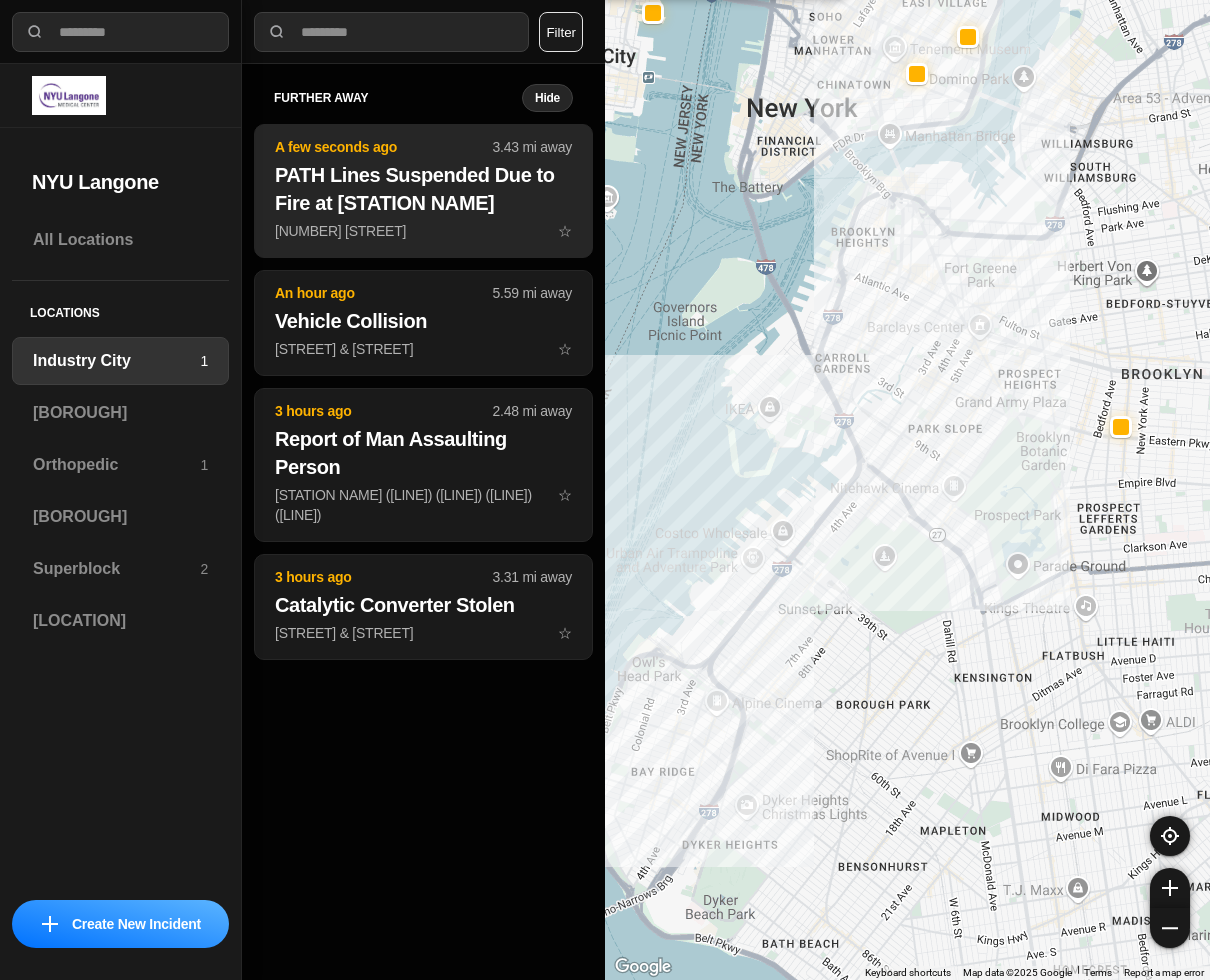 click on "A few seconds ago [DISTANCE] away PATH Lines Suspended Due to Fire at [STATION NAME] [NUMBER] [STREET] ☆" at bounding box center [423, 191] 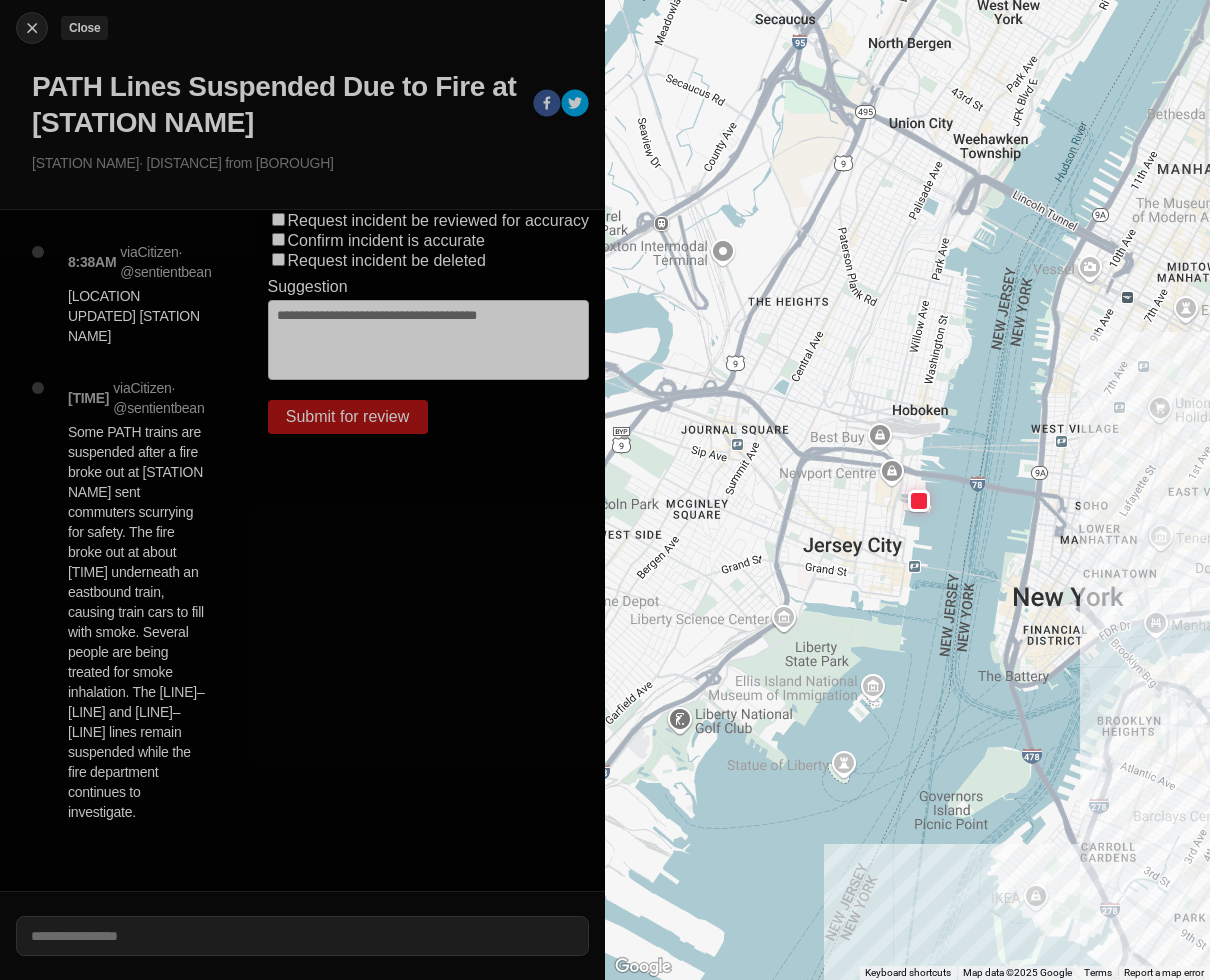 click at bounding box center [32, 28] 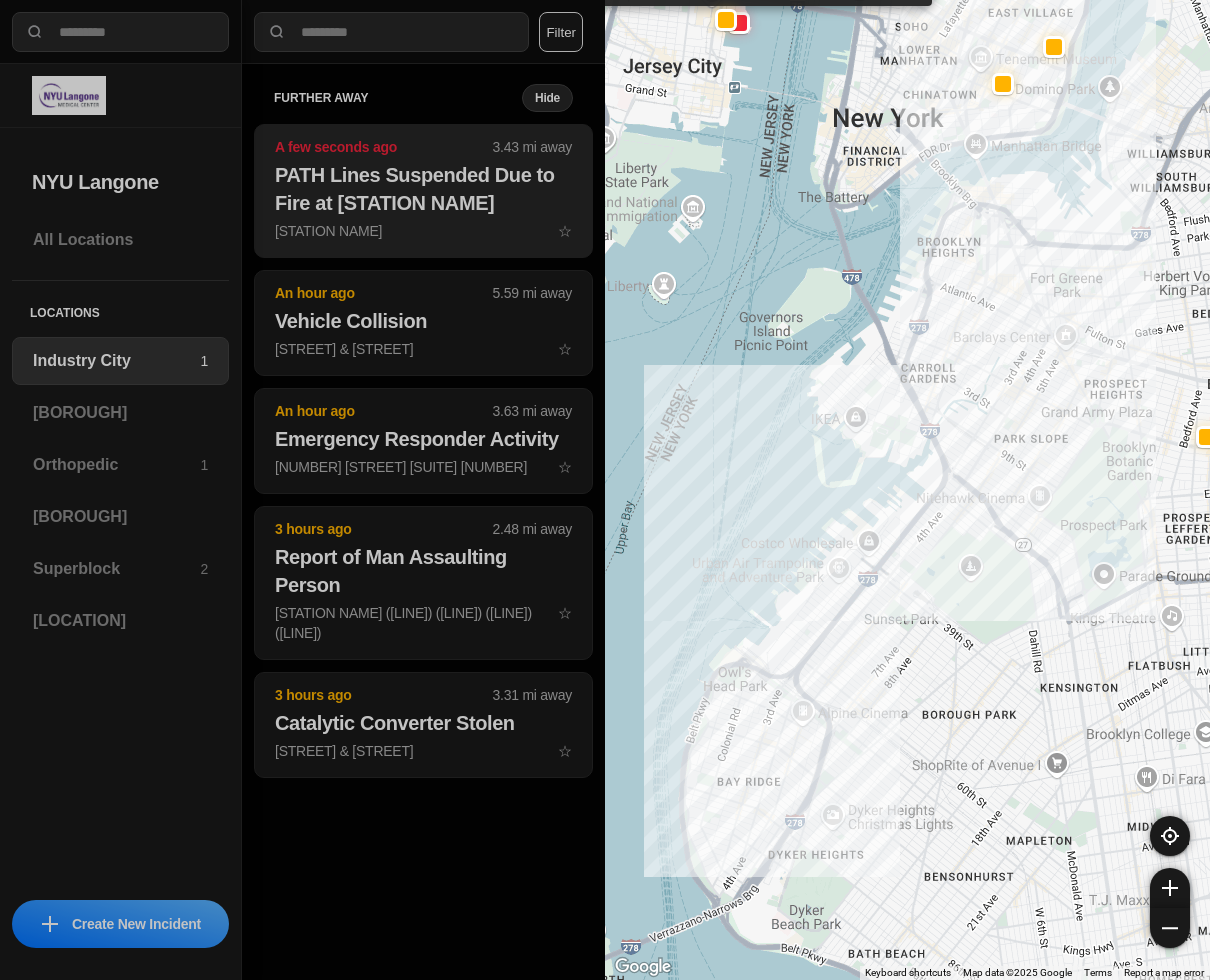 click on "PATH Lines Suspended Due to Fire at [STATION NAME]" at bounding box center [423, 189] 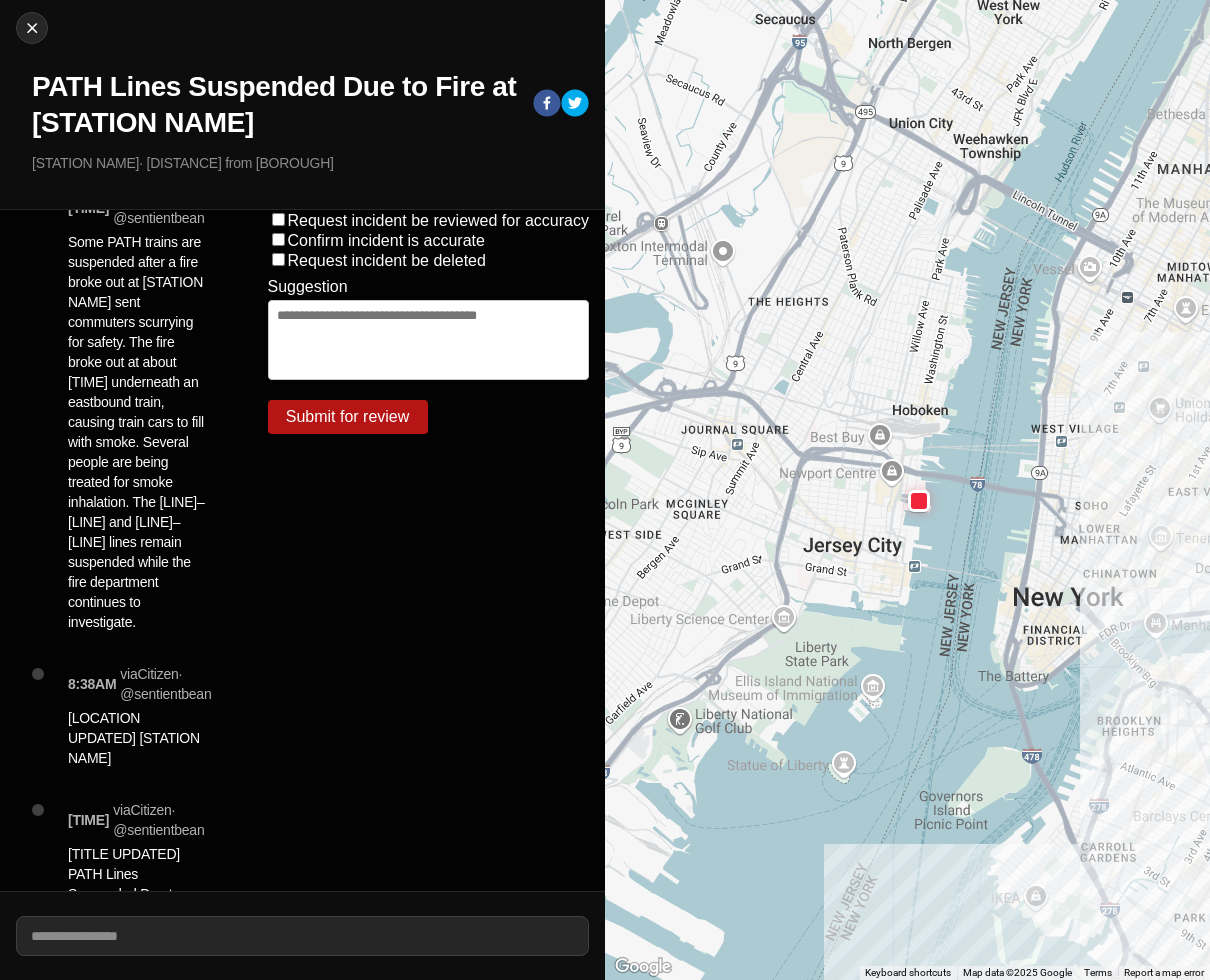 scroll, scrollTop: 0, scrollLeft: 0, axis: both 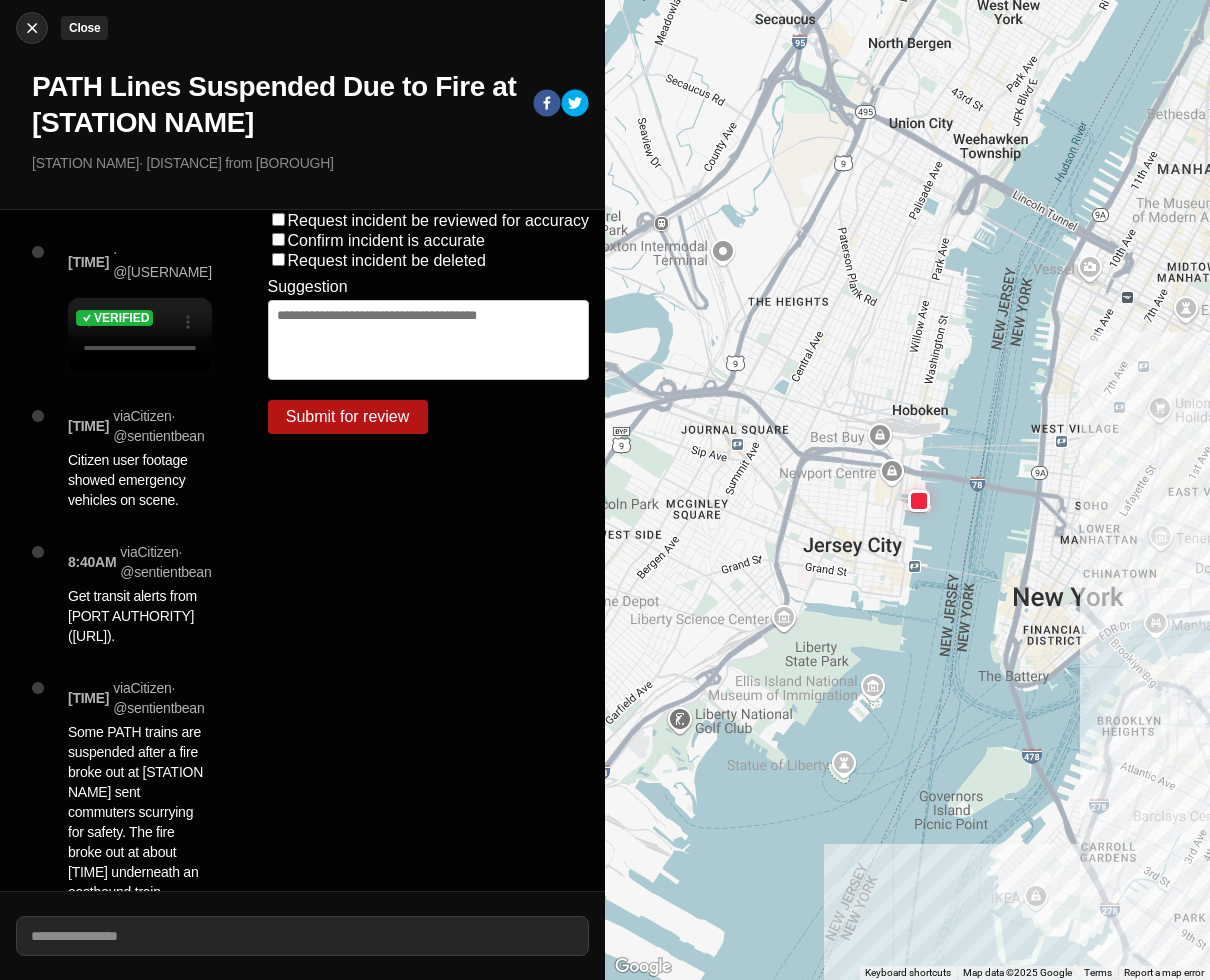 click at bounding box center (32, 28) 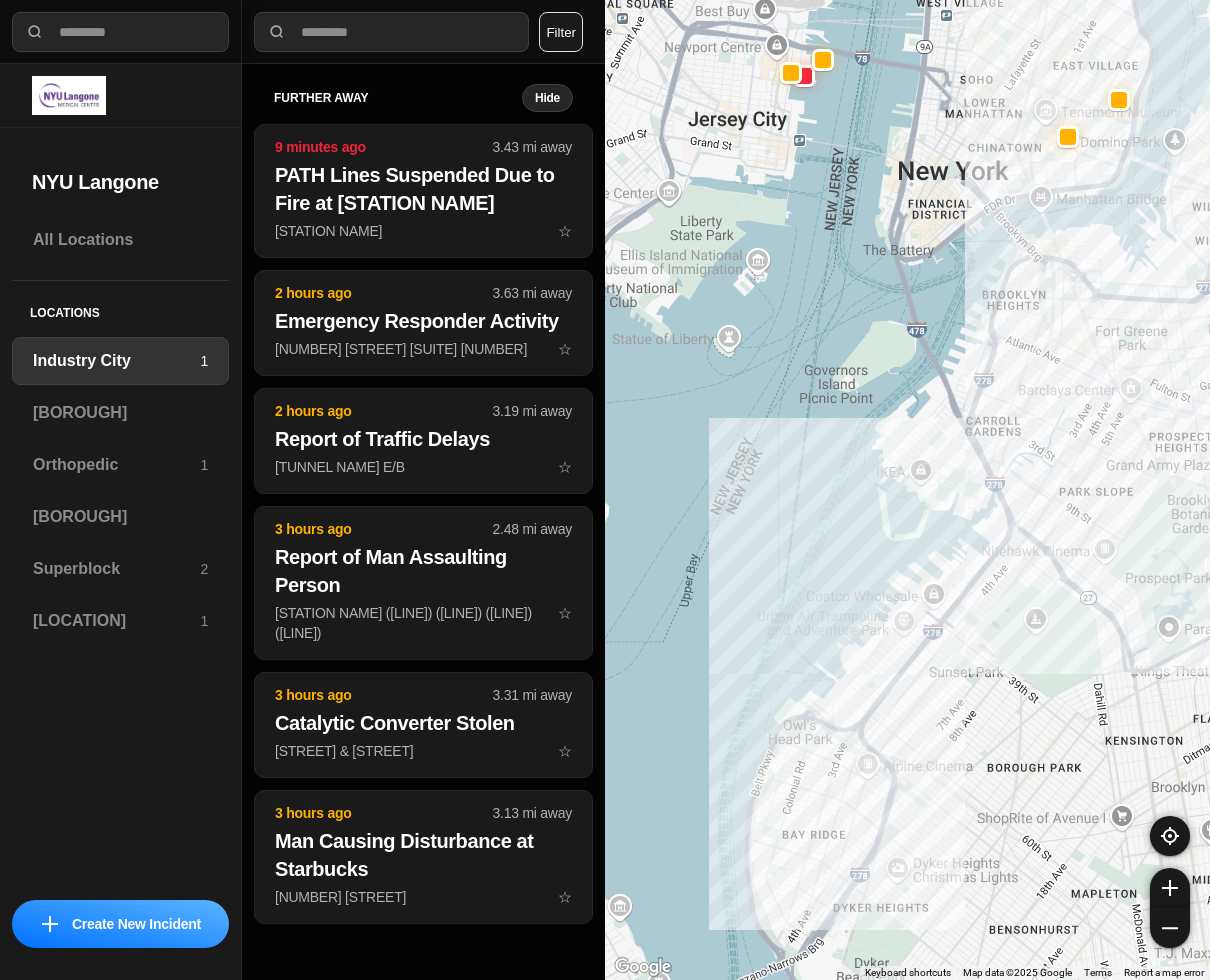 drag, startPoint x: 1076, startPoint y: 698, endPoint x: 1103, endPoint y: 743, distance: 52.478565 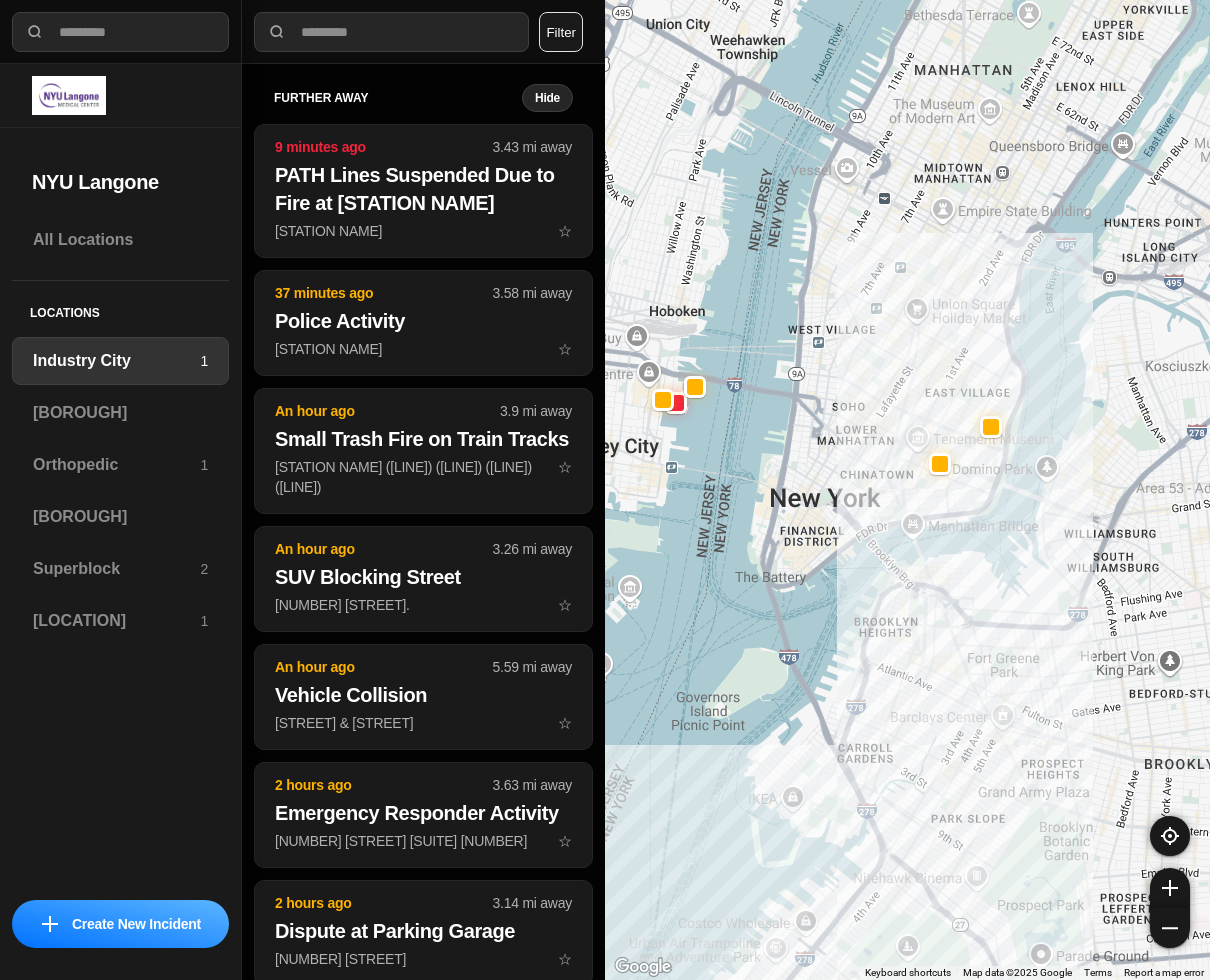 drag, startPoint x: 877, startPoint y: 719, endPoint x: 901, endPoint y: 586, distance: 135.14807 